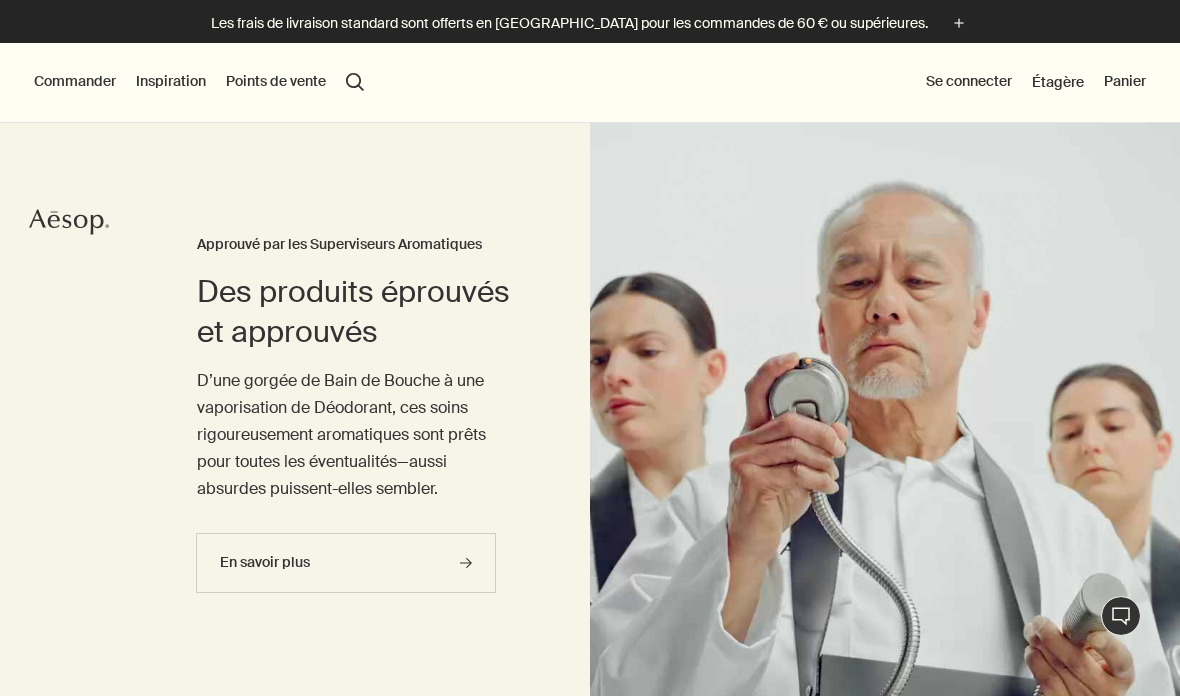 scroll, scrollTop: 0, scrollLeft: 0, axis: both 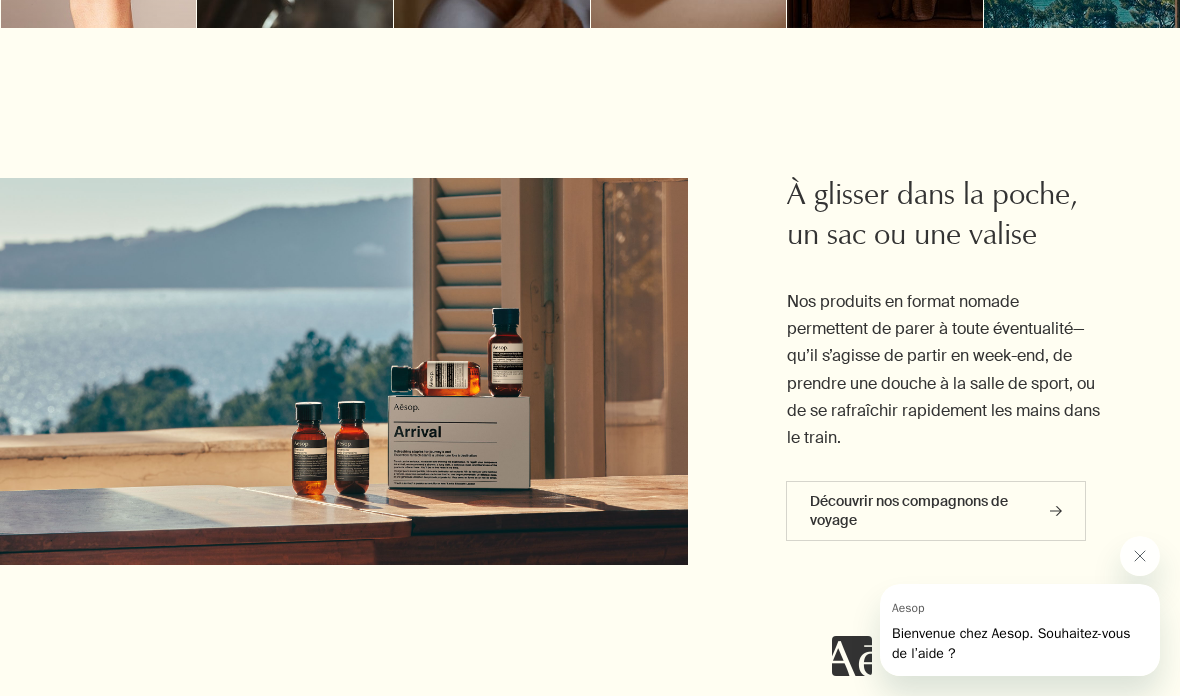 click on "Découvrir nos compagnons de voyage   rightArrow" at bounding box center [936, 511] 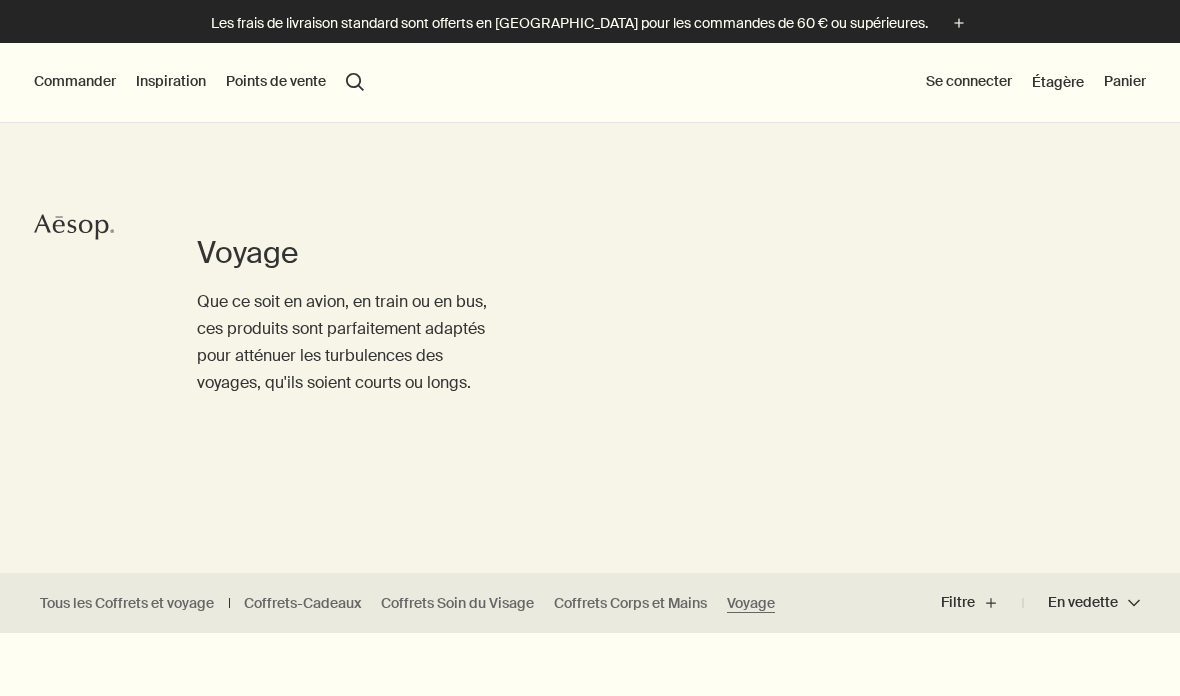 scroll, scrollTop: 0, scrollLeft: 0, axis: both 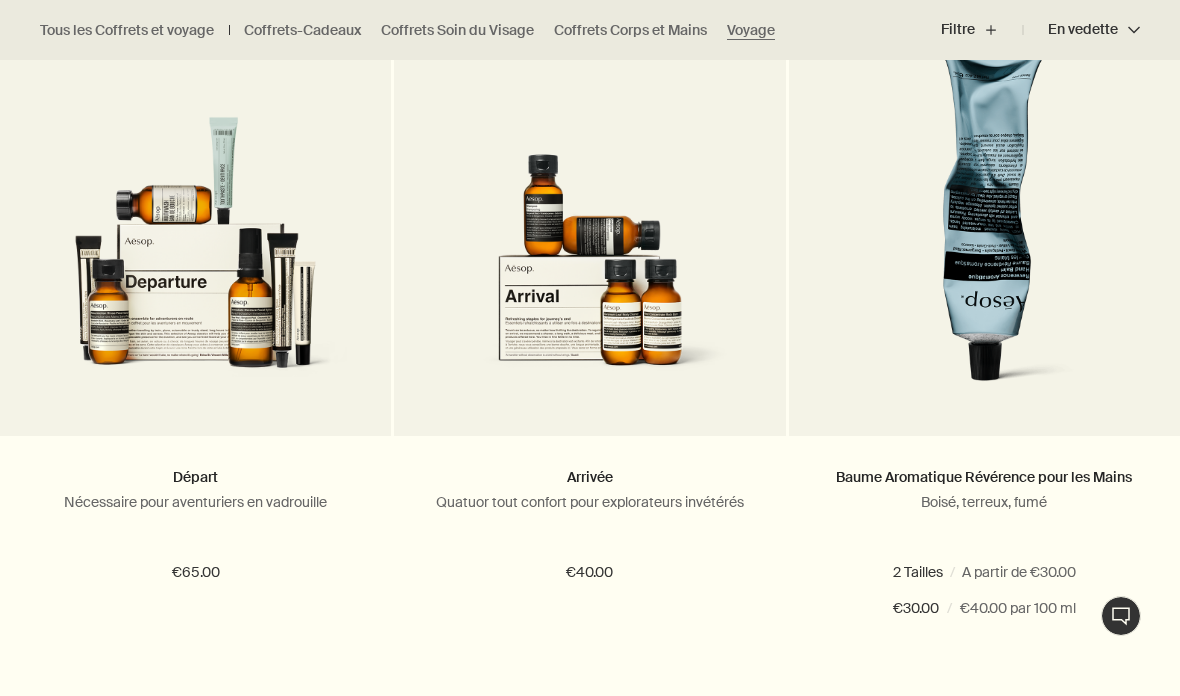 click at bounding box center (195, 261) 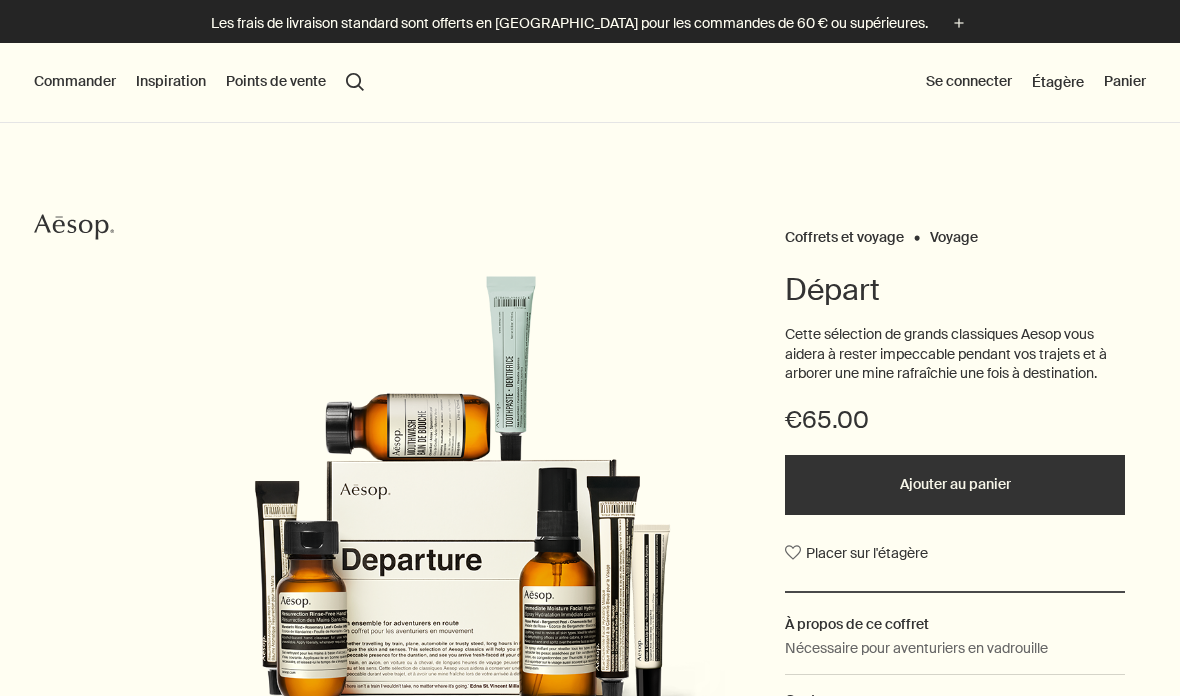 scroll, scrollTop: 0, scrollLeft: 0, axis: both 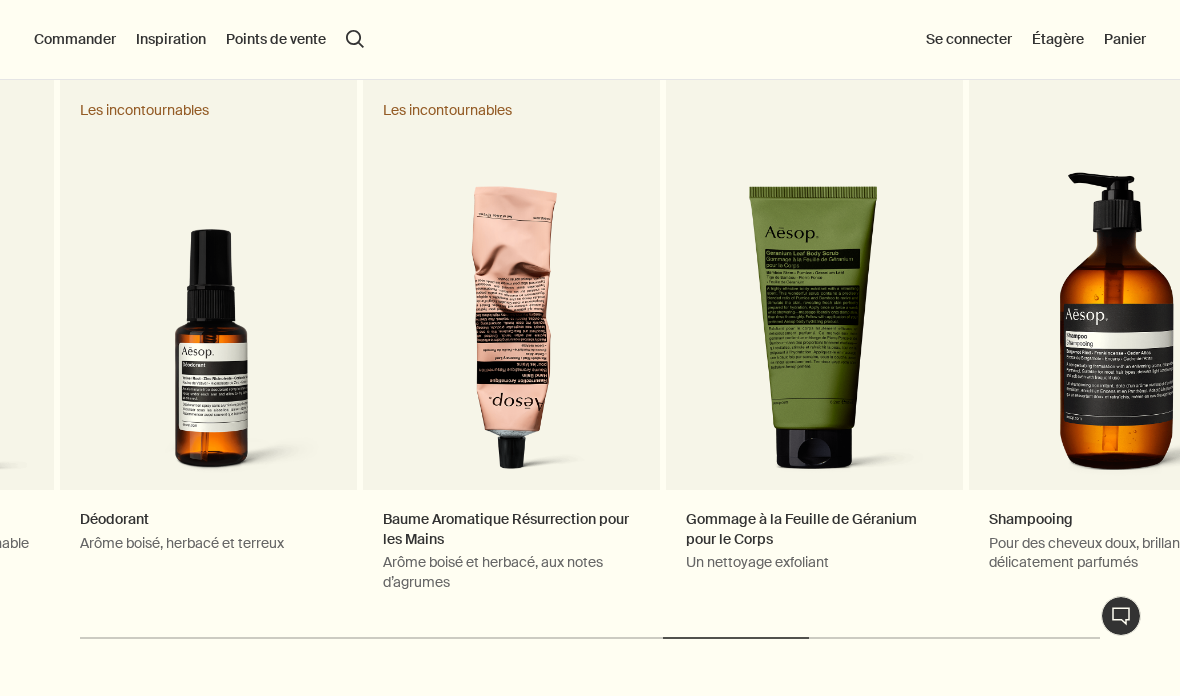 click on "Déodorant Arôme boisé, herbacé et terreux Les incontournables" at bounding box center [208, 346] 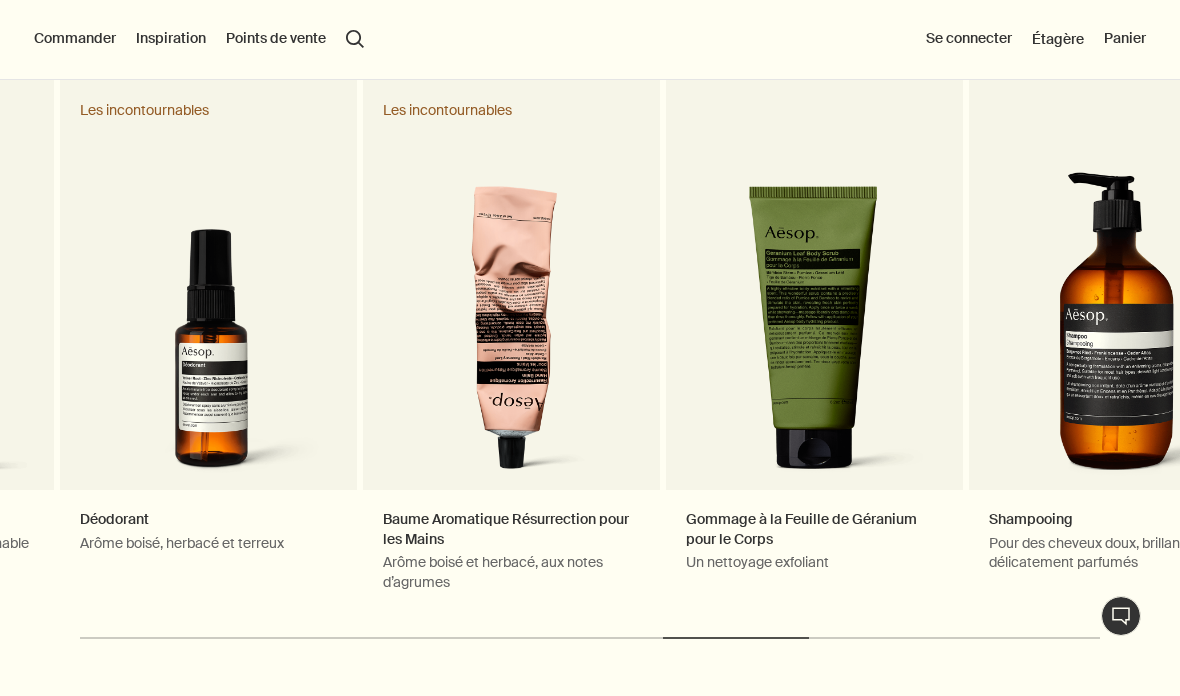 click on "Déodorant Arôme boisé, herbacé et terreux Les incontournables" at bounding box center [208, 346] 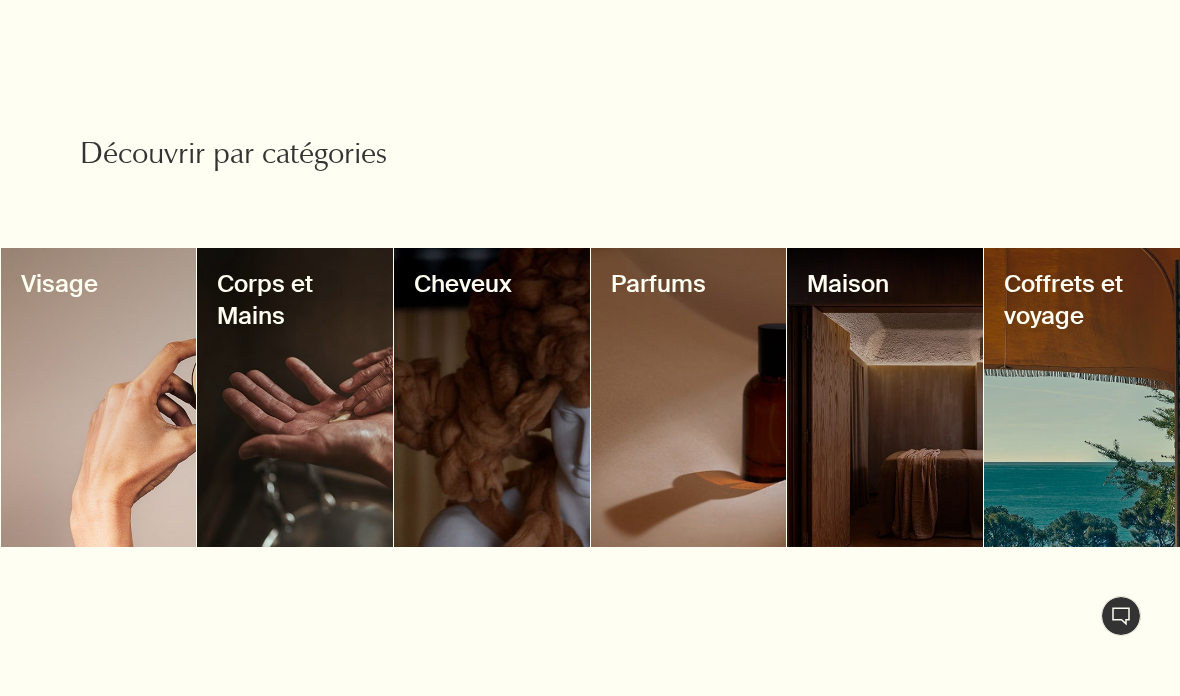 scroll, scrollTop: 1723, scrollLeft: 0, axis: vertical 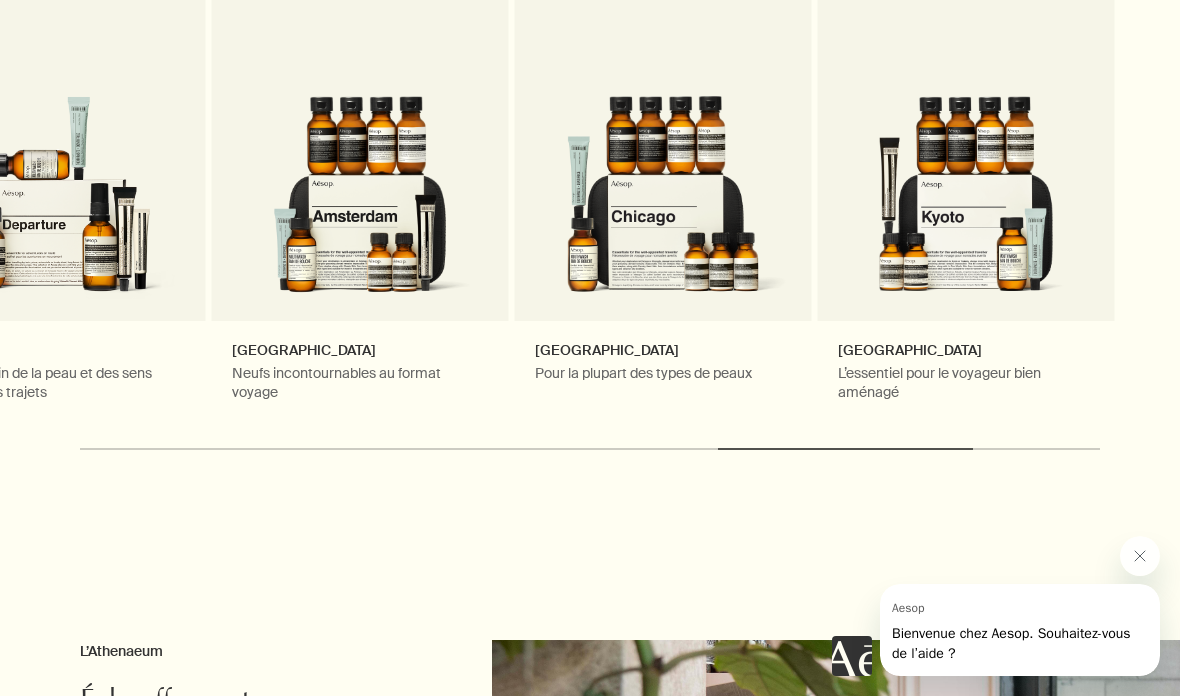 click on "Chicago Pour la plupart des types de peaux" at bounding box center (663, 167) 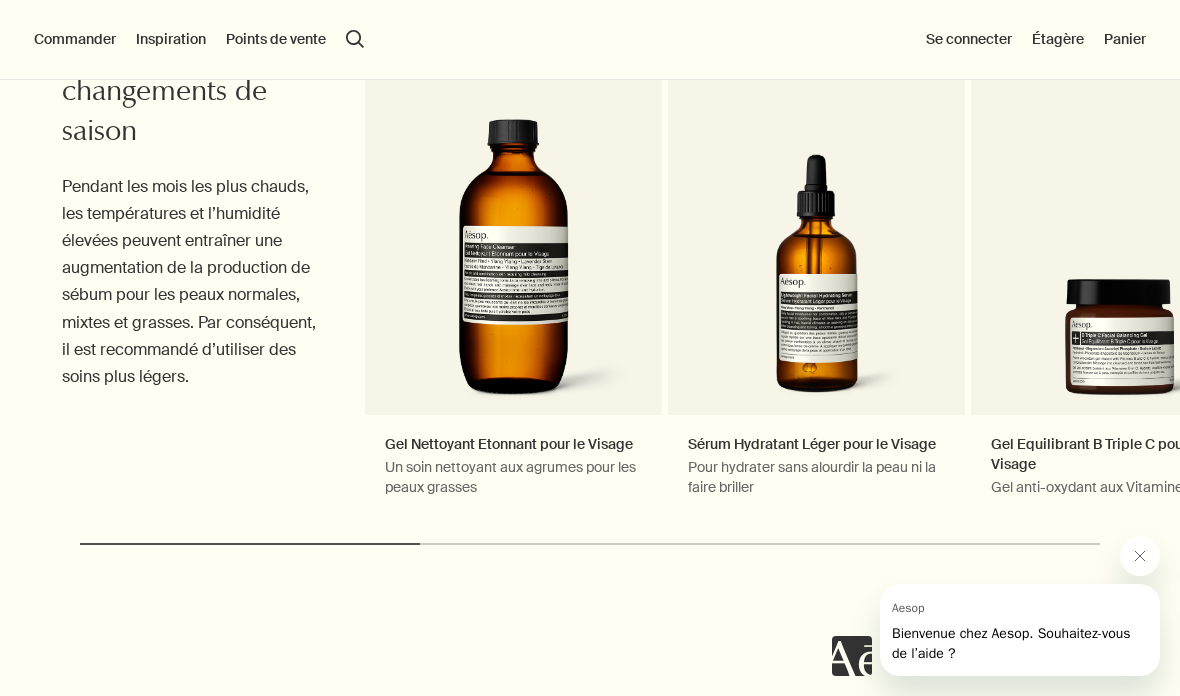 scroll, scrollTop: 4198, scrollLeft: 0, axis: vertical 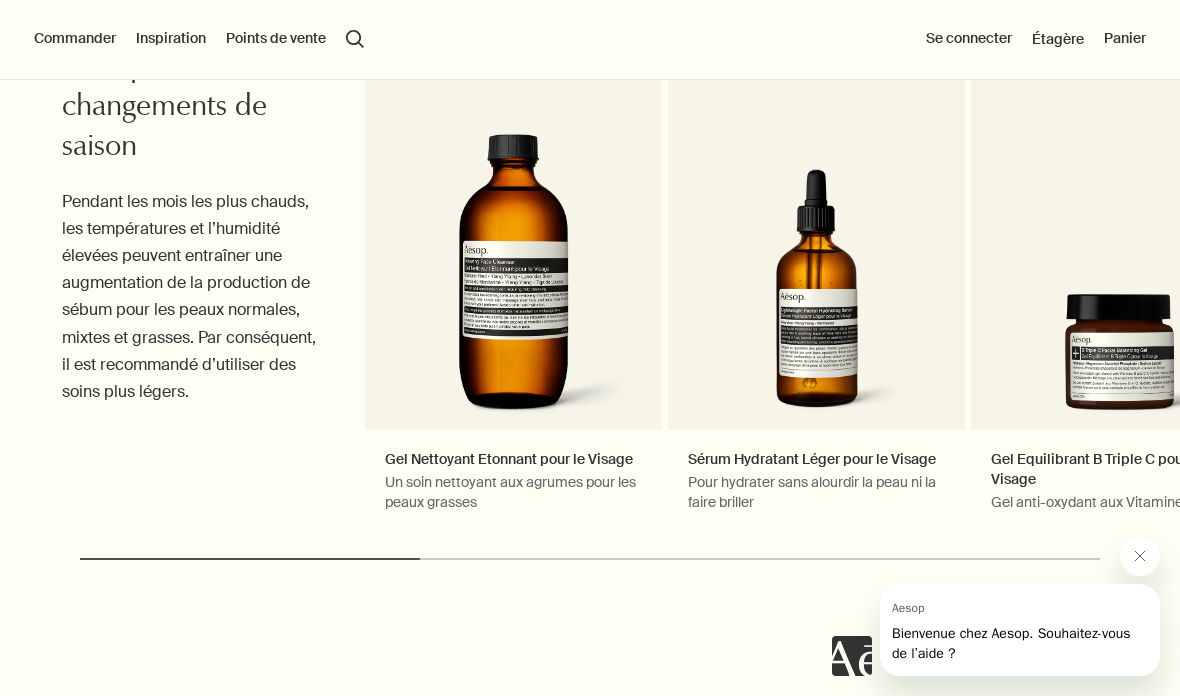 click on "chevron" at bounding box center (1220, 267) 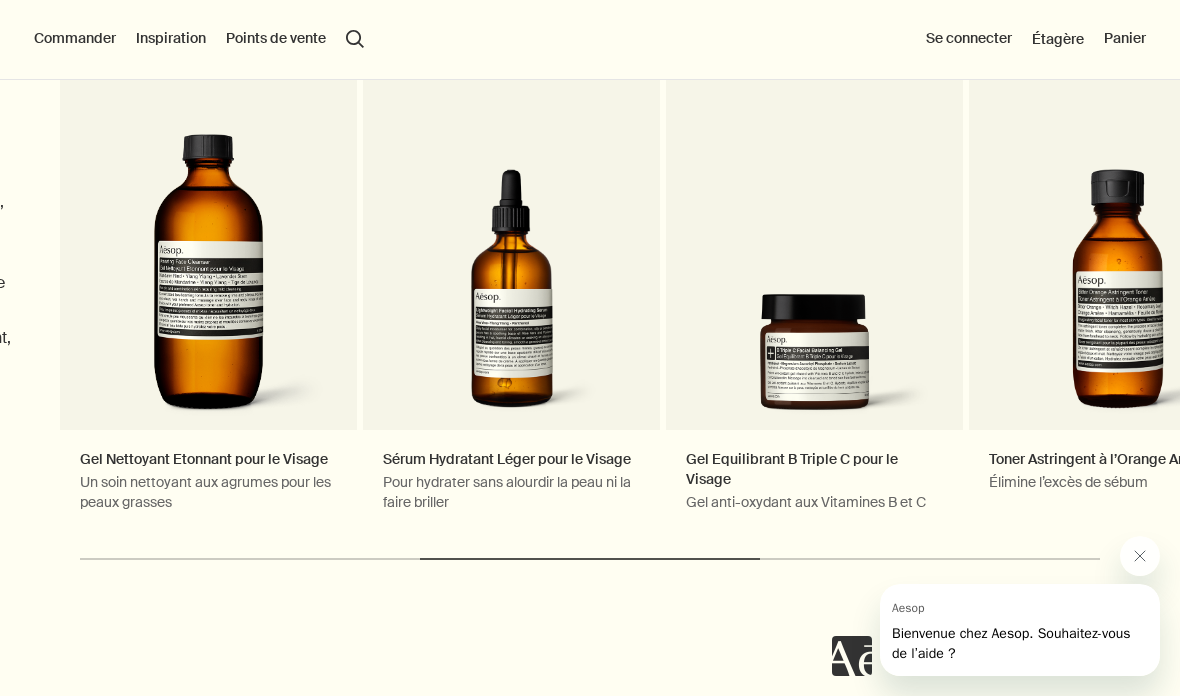 click on "chevron" at bounding box center [1220, 267] 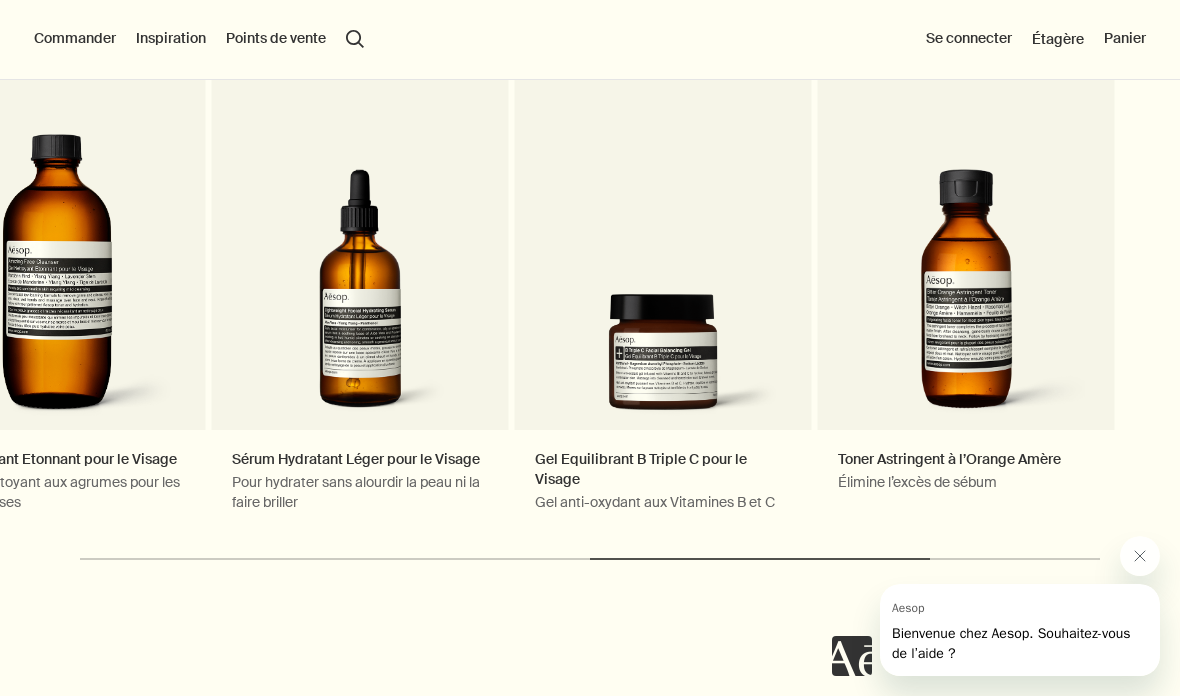 click on "chevron" at bounding box center (1220, 267) 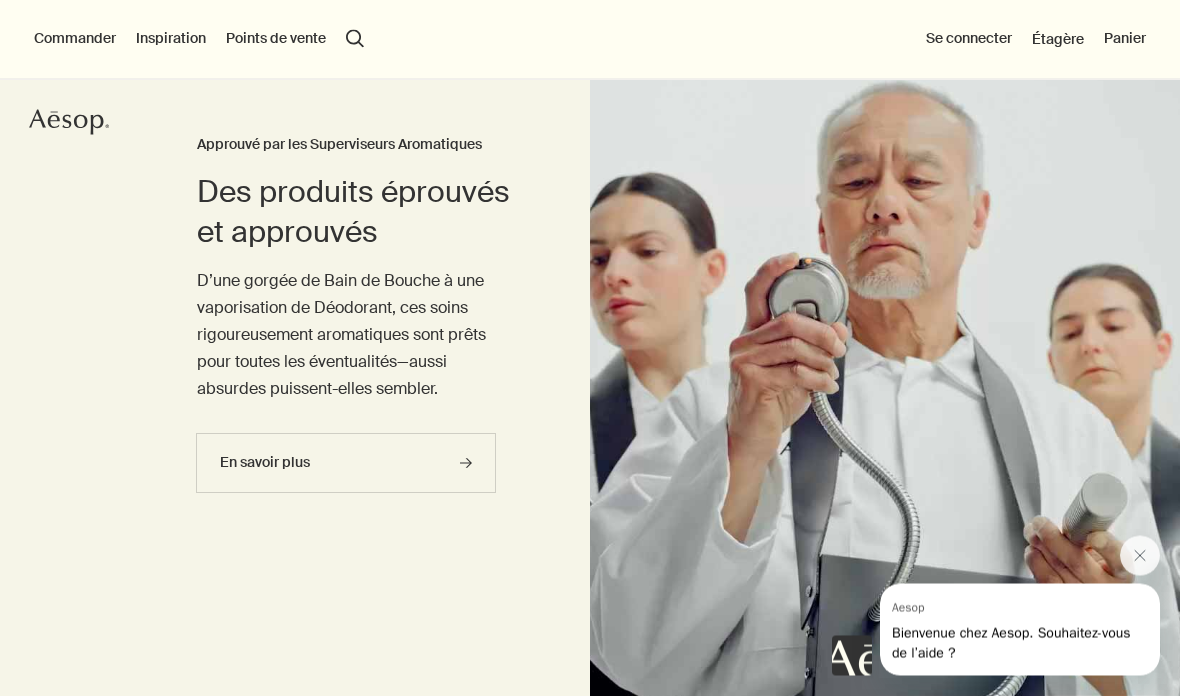 scroll, scrollTop: 0, scrollLeft: 0, axis: both 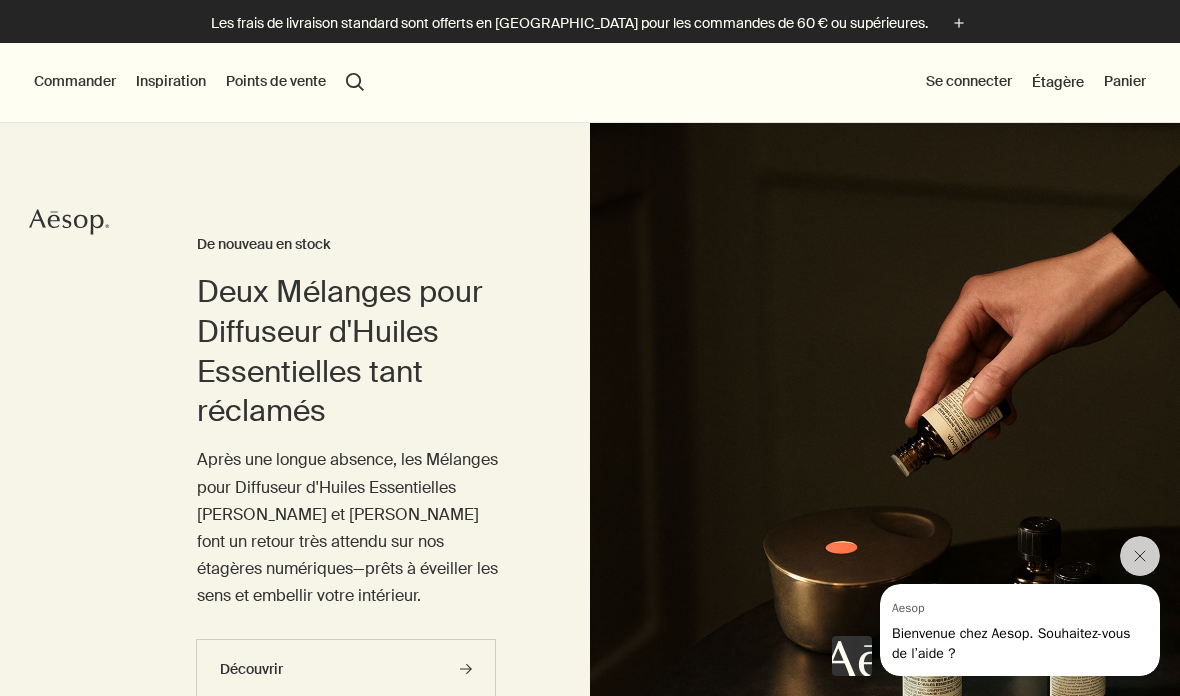 click on "Commander" at bounding box center [75, 82] 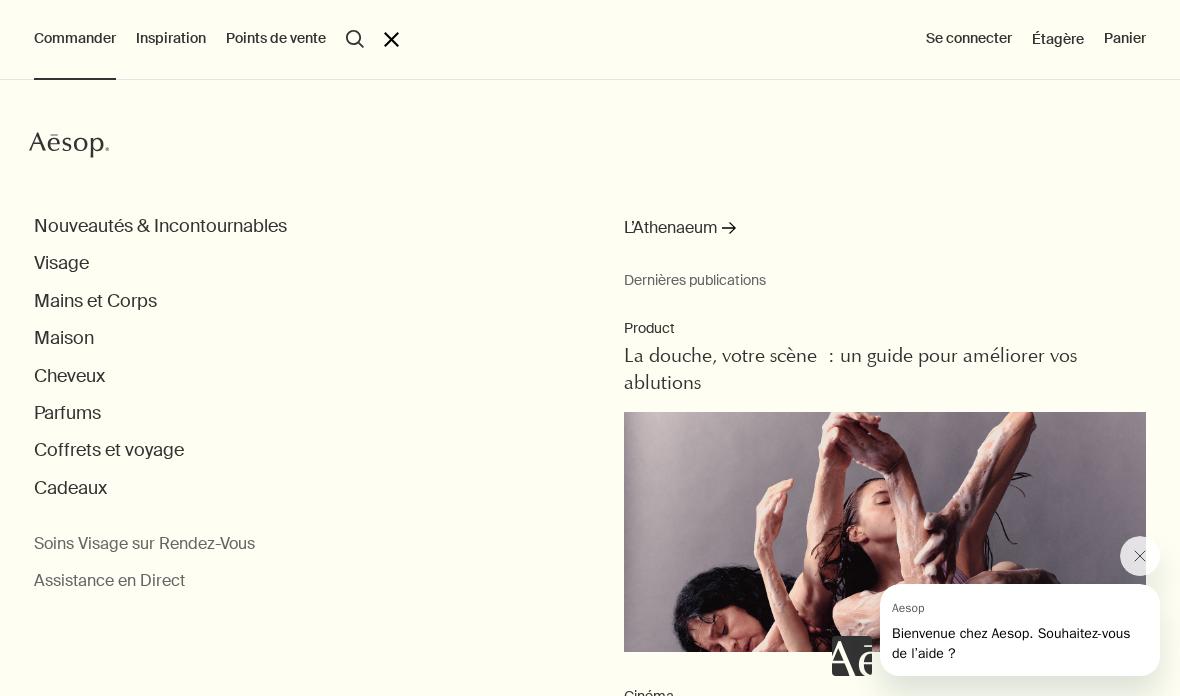 click on "Visage" at bounding box center (61, 263) 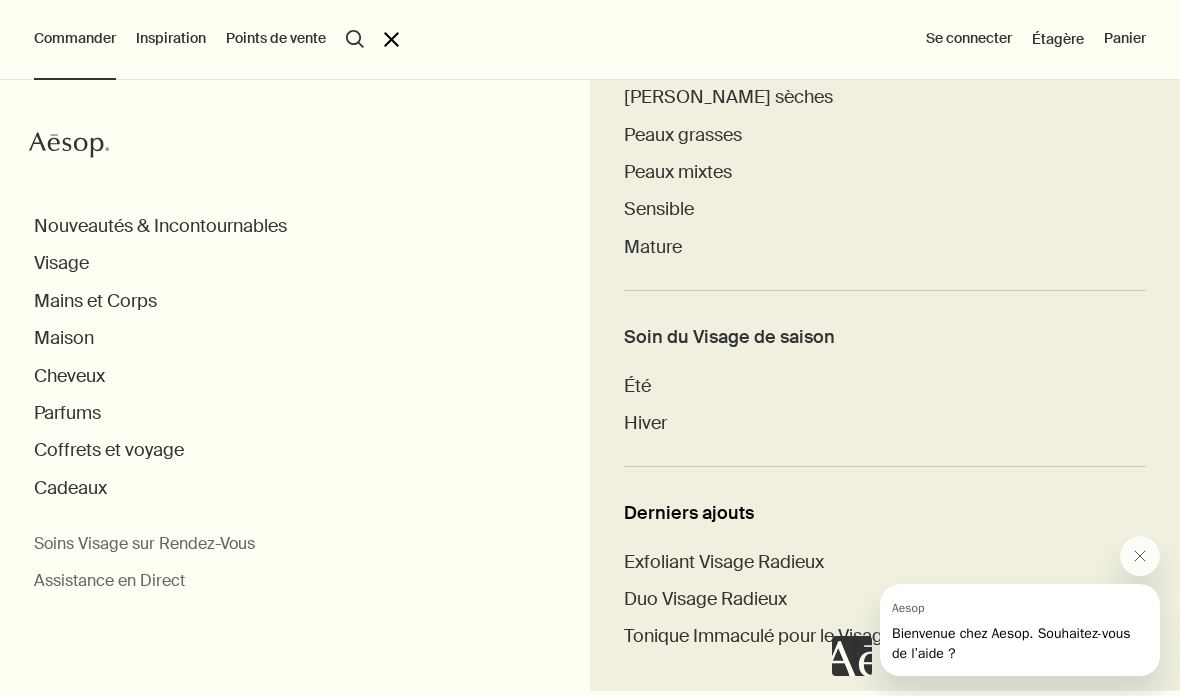 scroll, scrollTop: 1062, scrollLeft: 0, axis: vertical 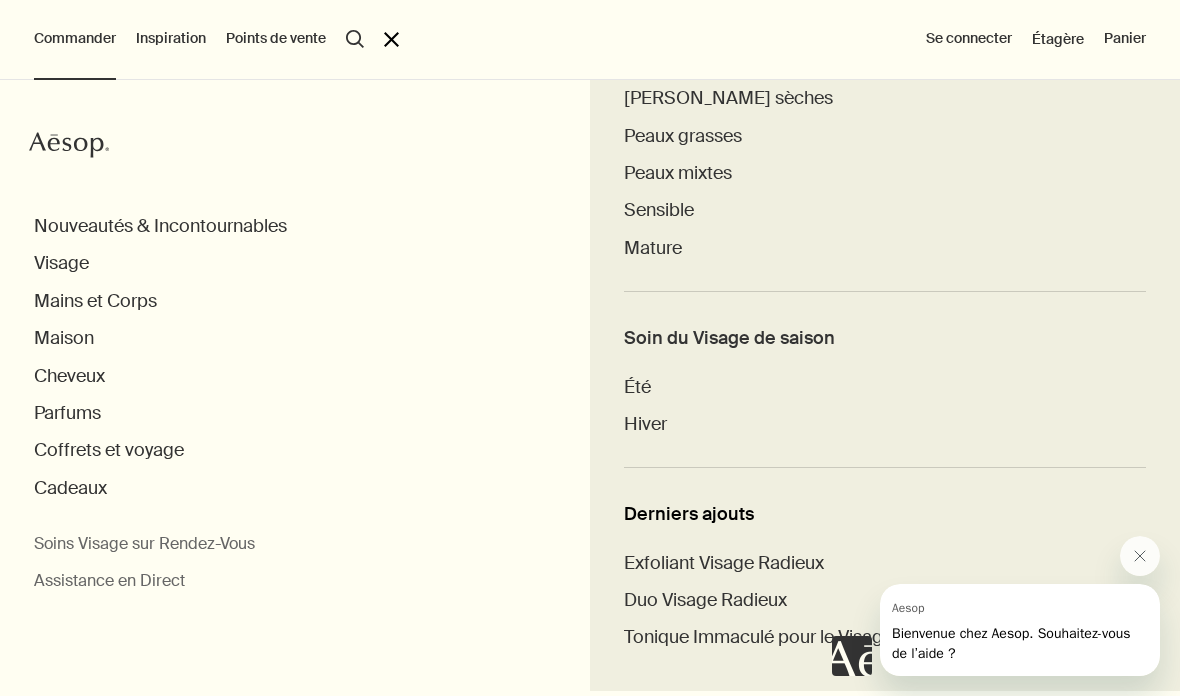 click on "Visage" at bounding box center [61, 263] 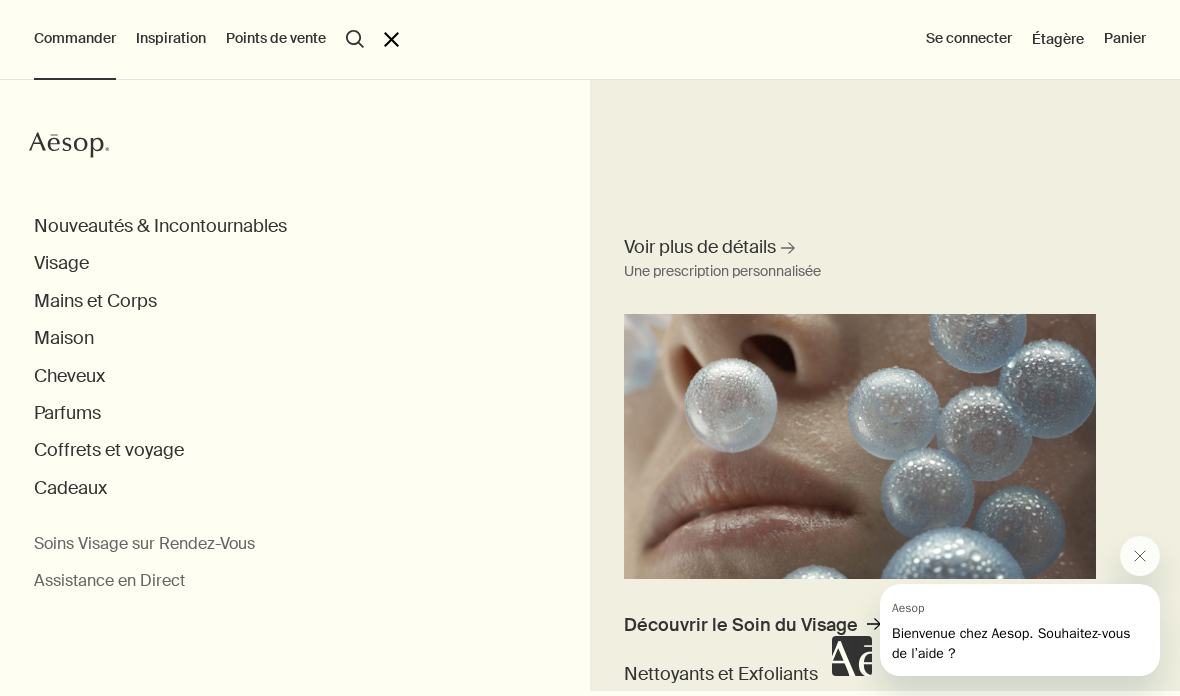scroll, scrollTop: 0, scrollLeft: 0, axis: both 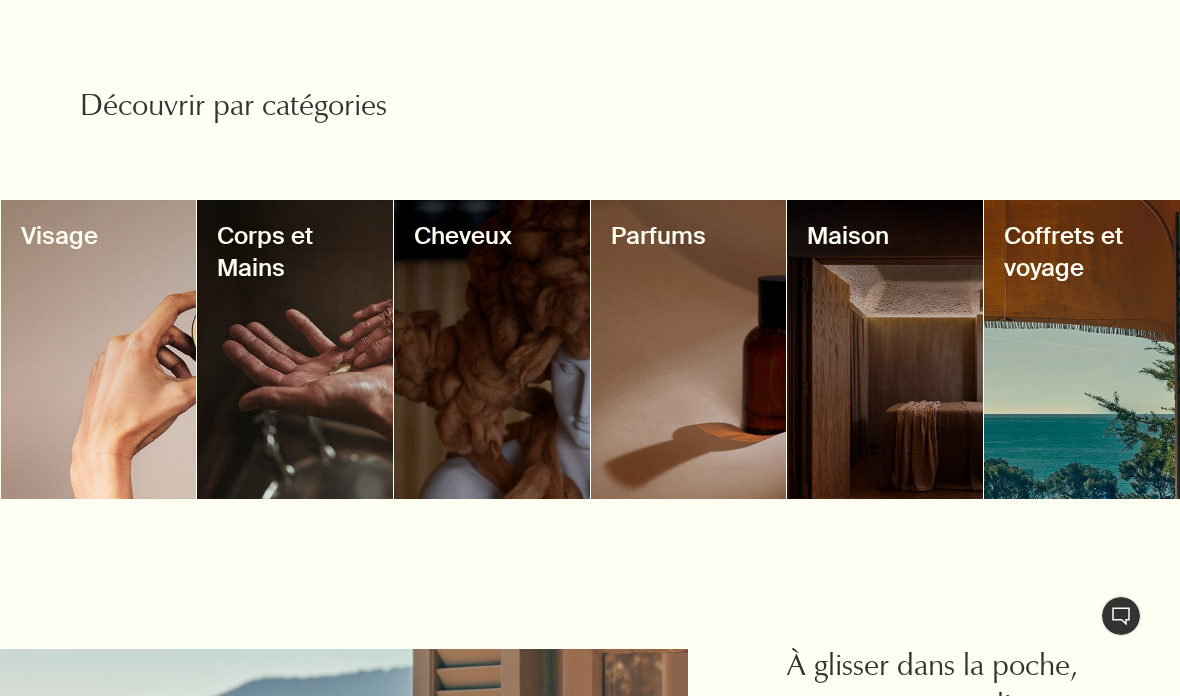click at bounding box center [99, 349] 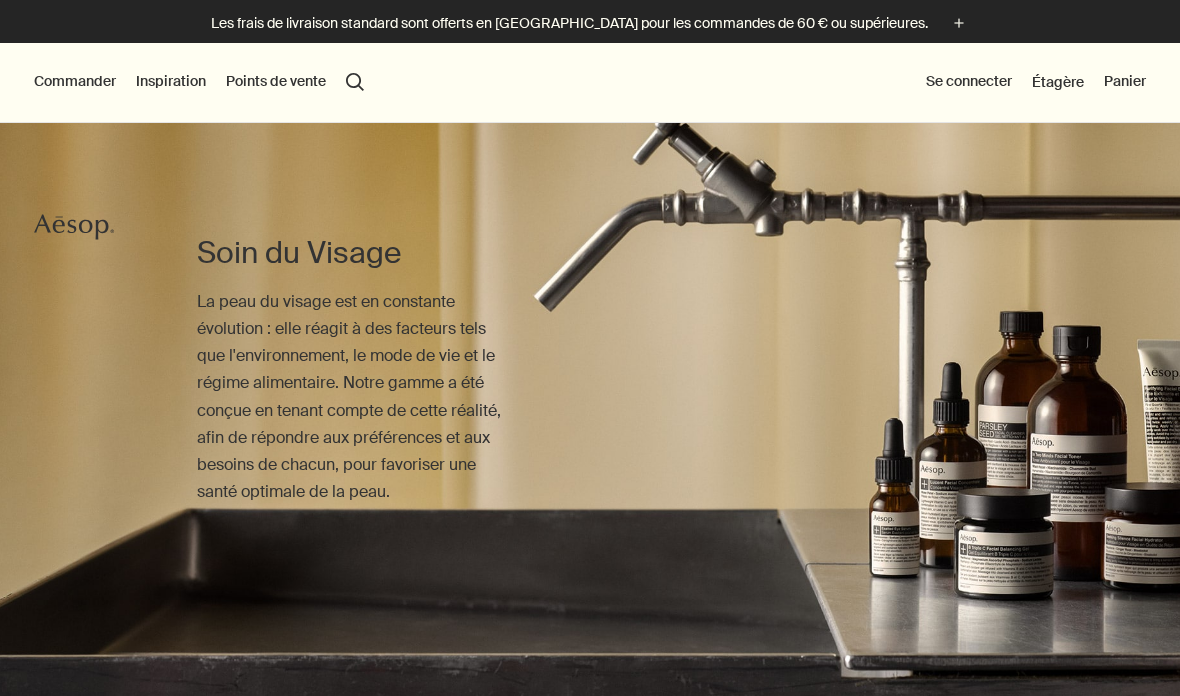 scroll, scrollTop: 26, scrollLeft: 0, axis: vertical 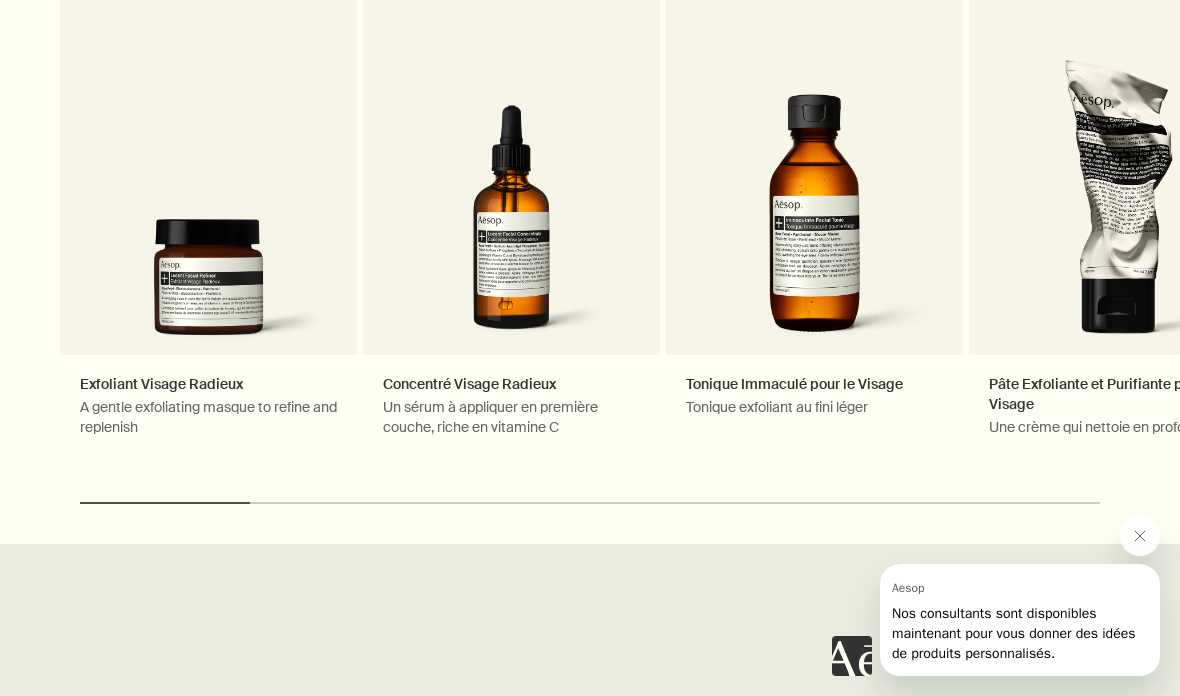click on "chevron Exfoliant Visage Radieux A gentle exfoliating masque to refine and replenish Ajout récent Concentré Visage Radieux Un sérum à appliquer en première couche, riche en vitamine C Tonique Immaculé pour le Visage Tonique exfoliant au fini léger Ajout récent Pâte Exfoliante et Purifiante pour le Visage Une crème qui nettoie en profondeur Idéal pour offrir Sérum Exaltant pour les Yeux Un sérum léger, enrichi en vitamines  Crème Hydratante à la Noix de Camélia pour le Visage Pour peaux normales, sèches ou sensibles Lotion Après-Rasage au Néroli Marocain For normal, combination and sensitive skin Crème Hydratante à la Mandarine pour le Visage Pénètre rapidement et hydrate en toute légèreté Indispensable au quotidien chevron" at bounding box center [590, 241] 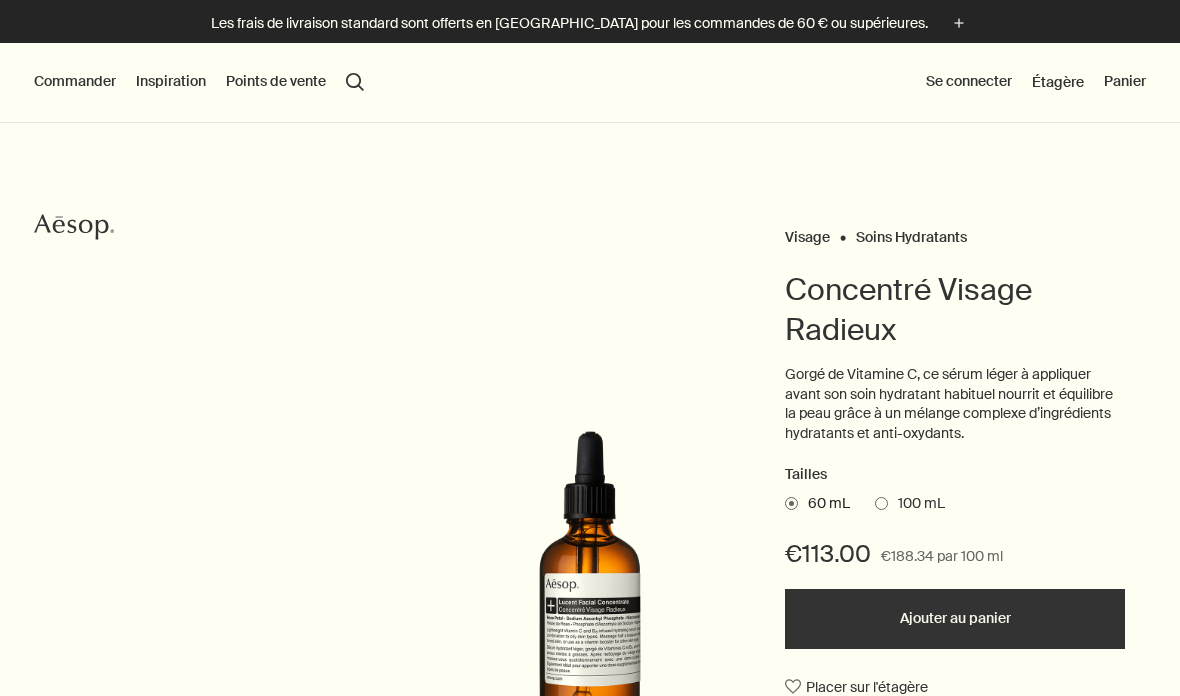 scroll, scrollTop: 16, scrollLeft: 0, axis: vertical 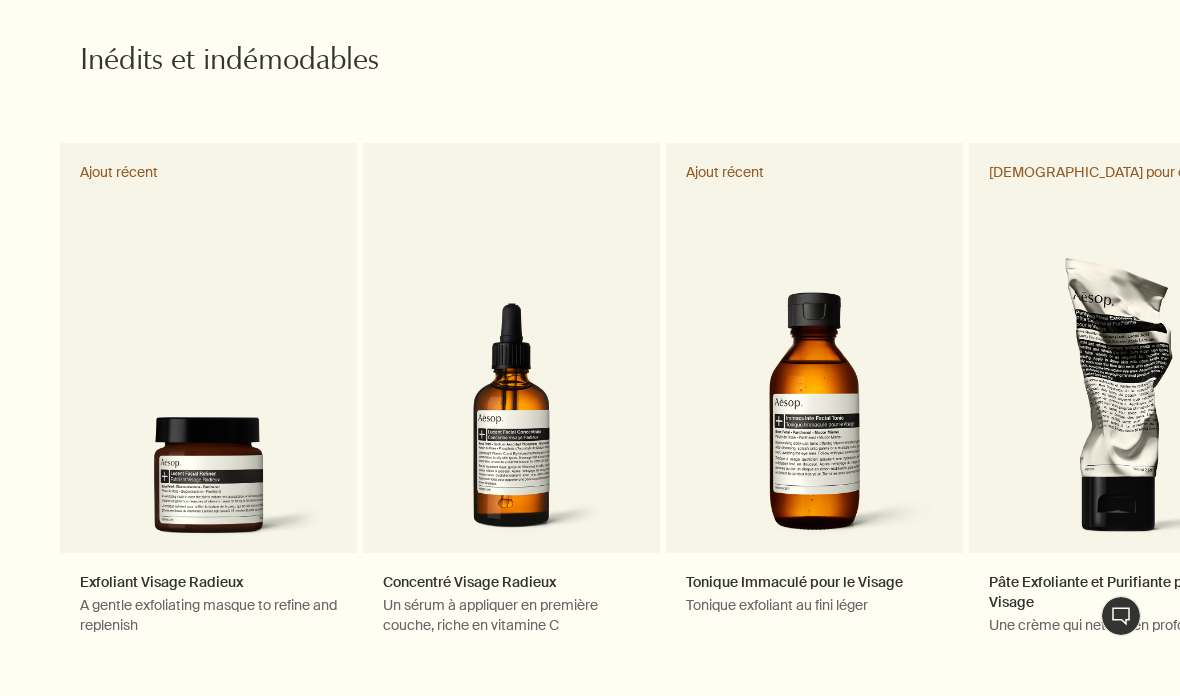 click on "chevron" at bounding box center (1220, 400) 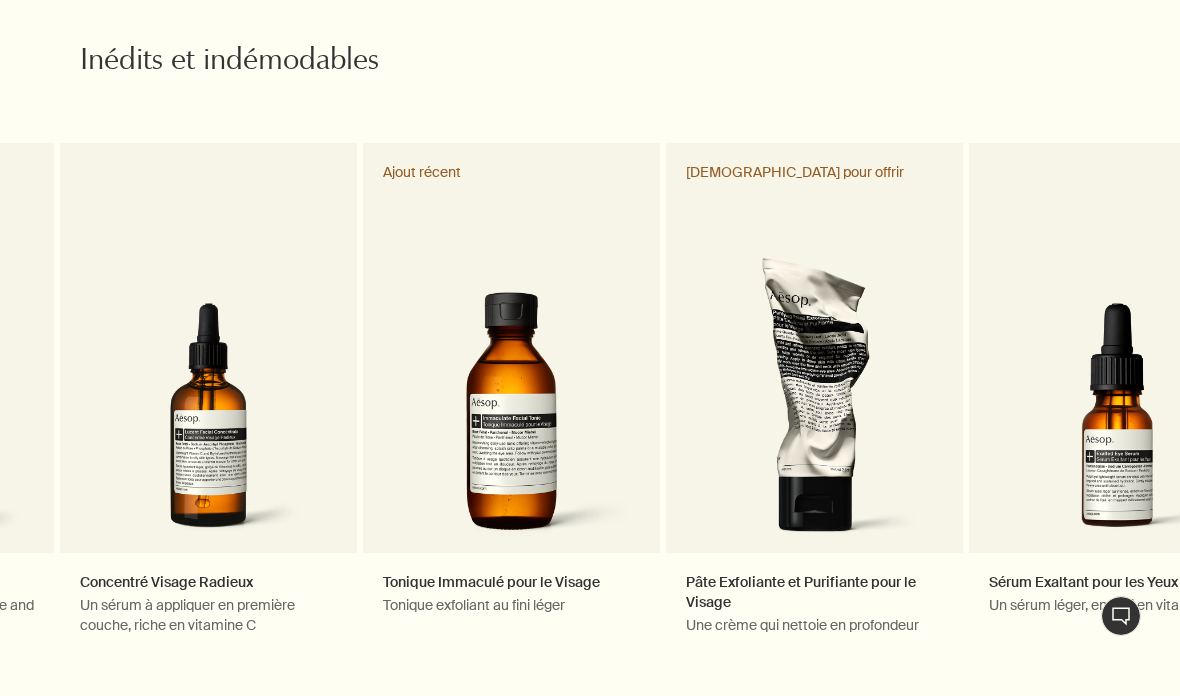 click on "chevron" at bounding box center [1220, 400] 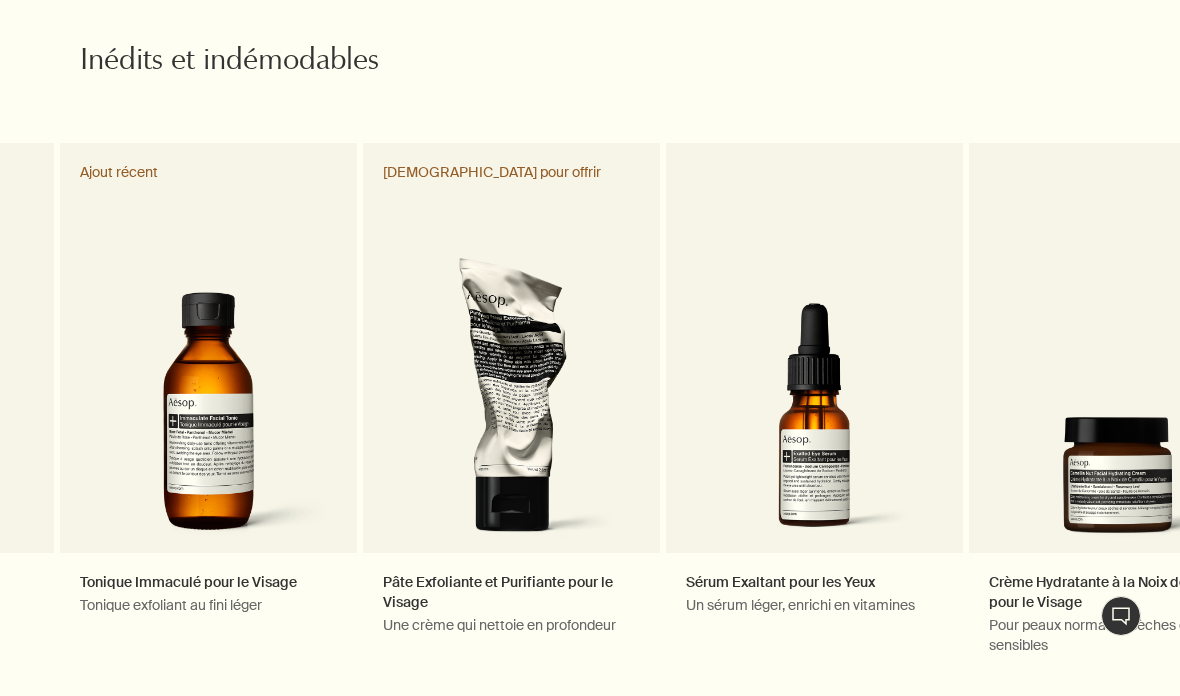 click on "chevron" at bounding box center (1220, 400) 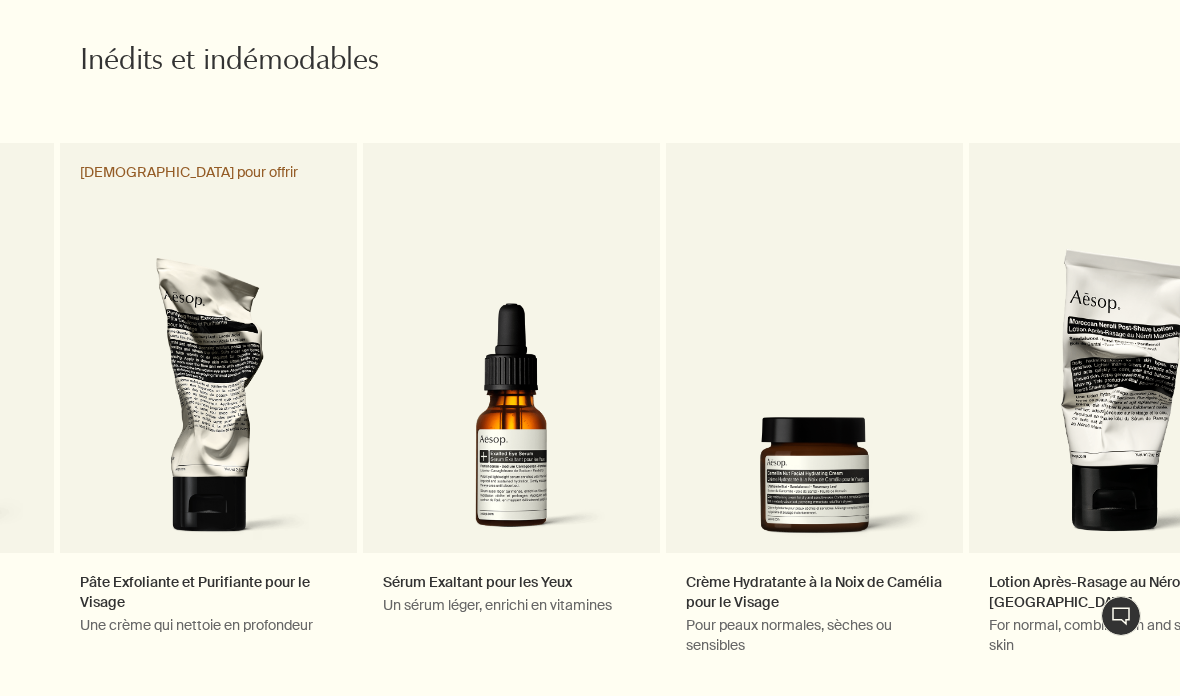 click on "chevron" at bounding box center [1220, 400] 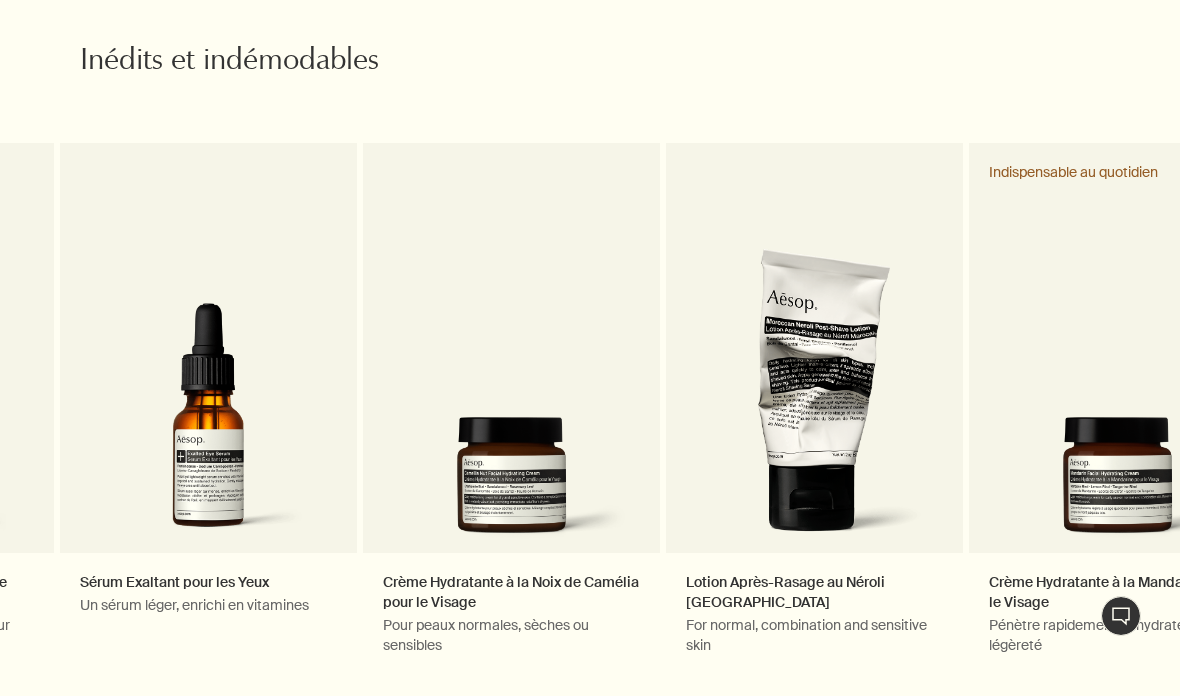click on "Crème Hydratante à la Noix de Camélia pour le Visage Pour peaux normales, sèches ou sensibles" at bounding box center (511, 409) 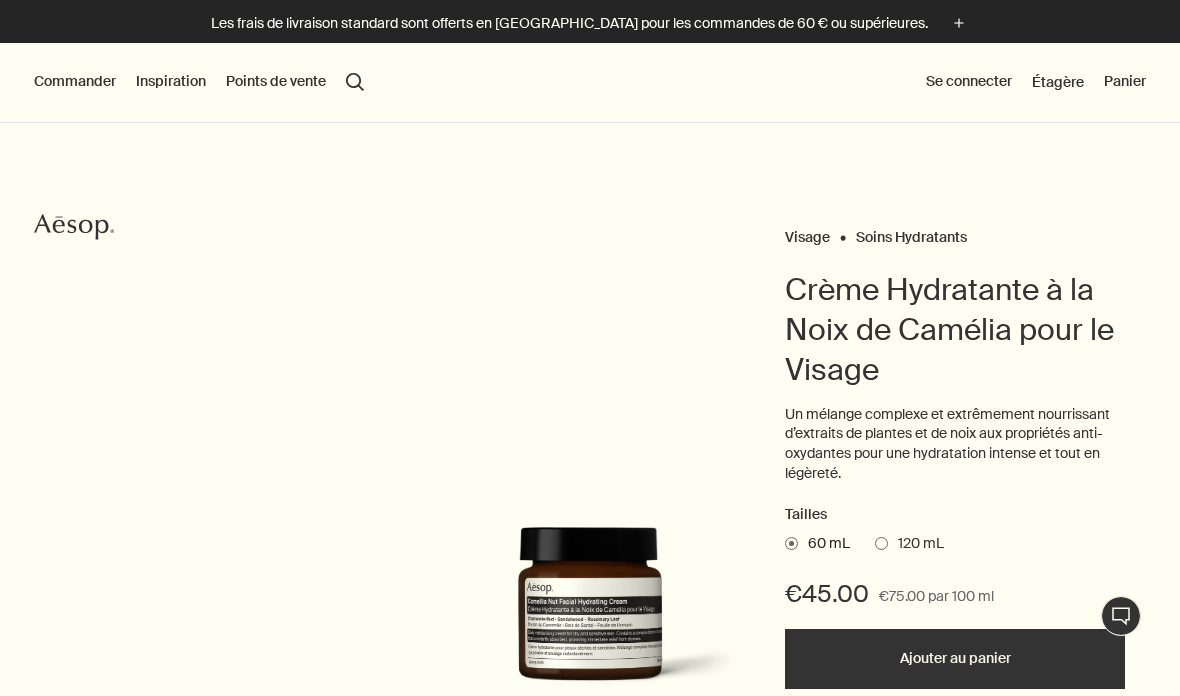 scroll, scrollTop: 0, scrollLeft: 0, axis: both 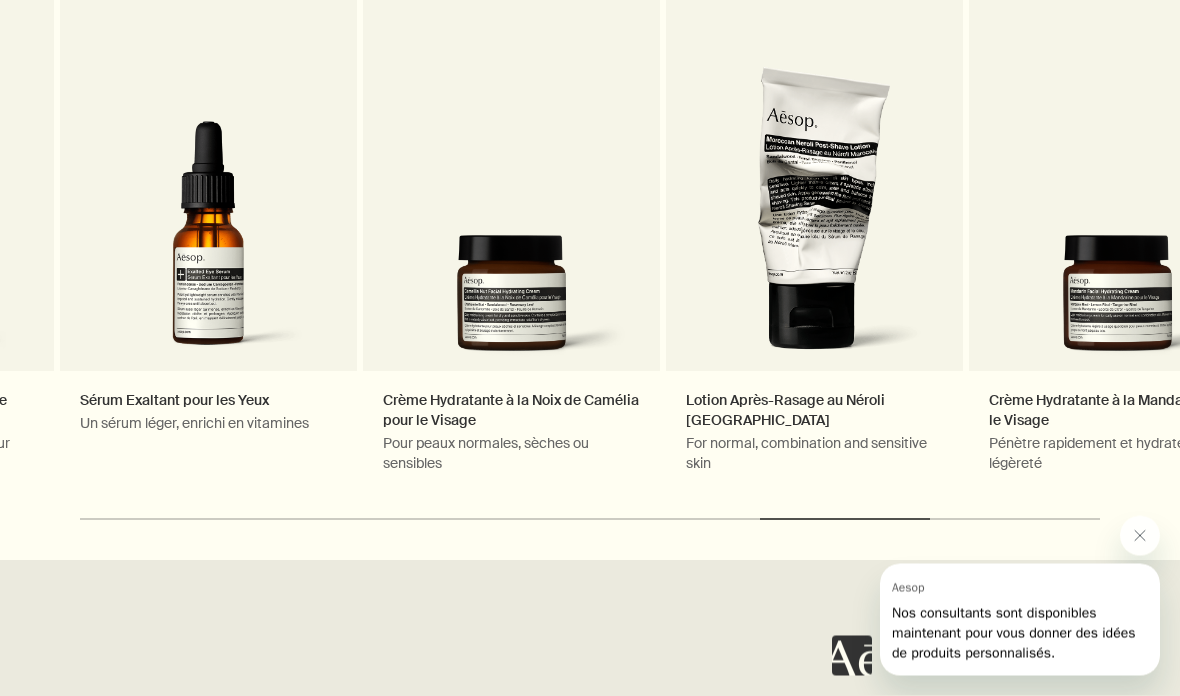 click at bounding box center (1140, 535) 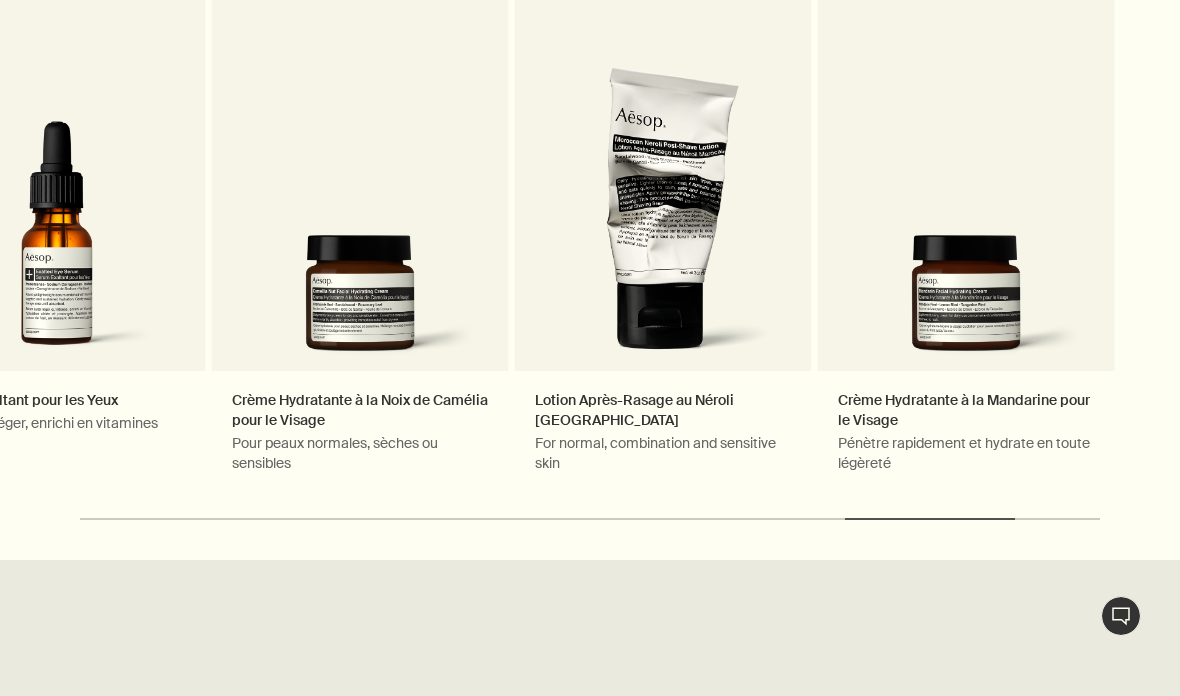 click on "Crème Hydratante à la Mandarine pour le Visage Pénètre rapidement et hydrate en toute légèreté Indispensable au quotidien" at bounding box center (966, 227) 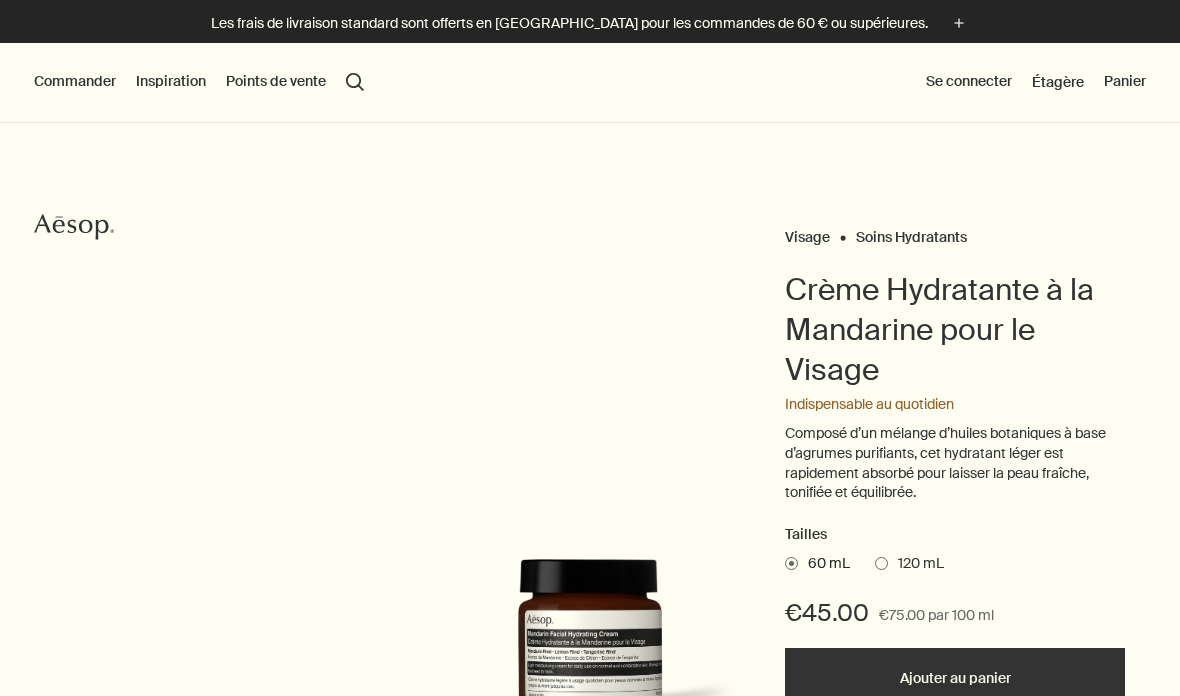 scroll, scrollTop: 0, scrollLeft: 0, axis: both 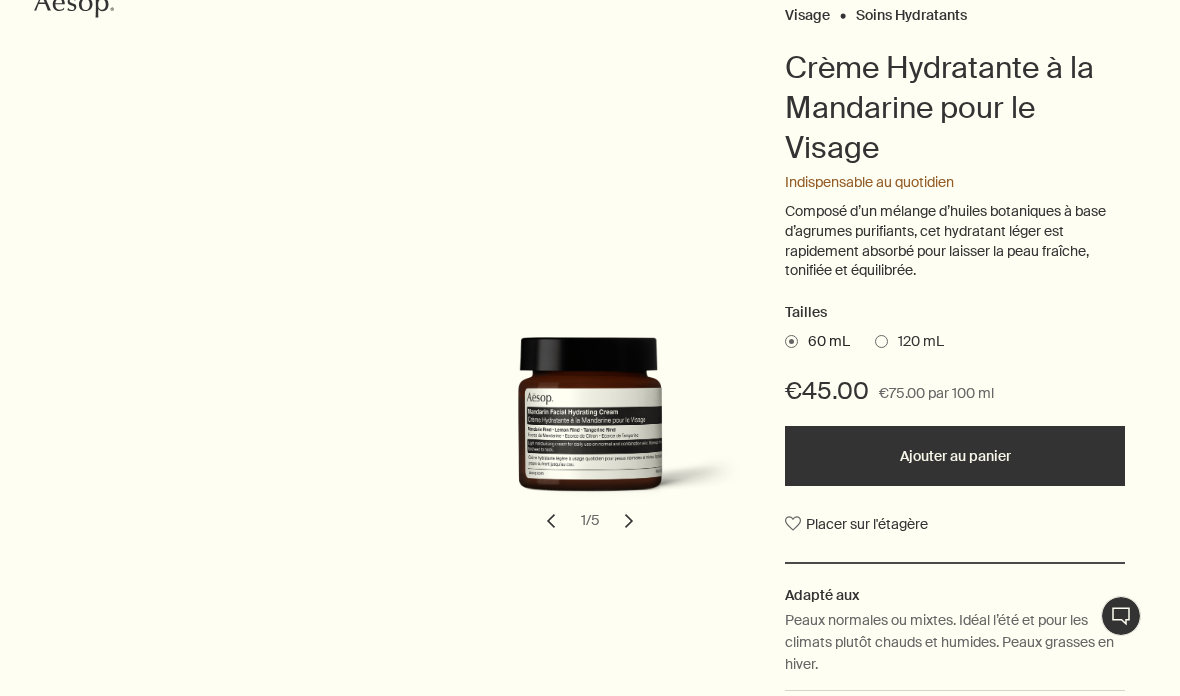 click on "chevron" at bounding box center [629, 521] 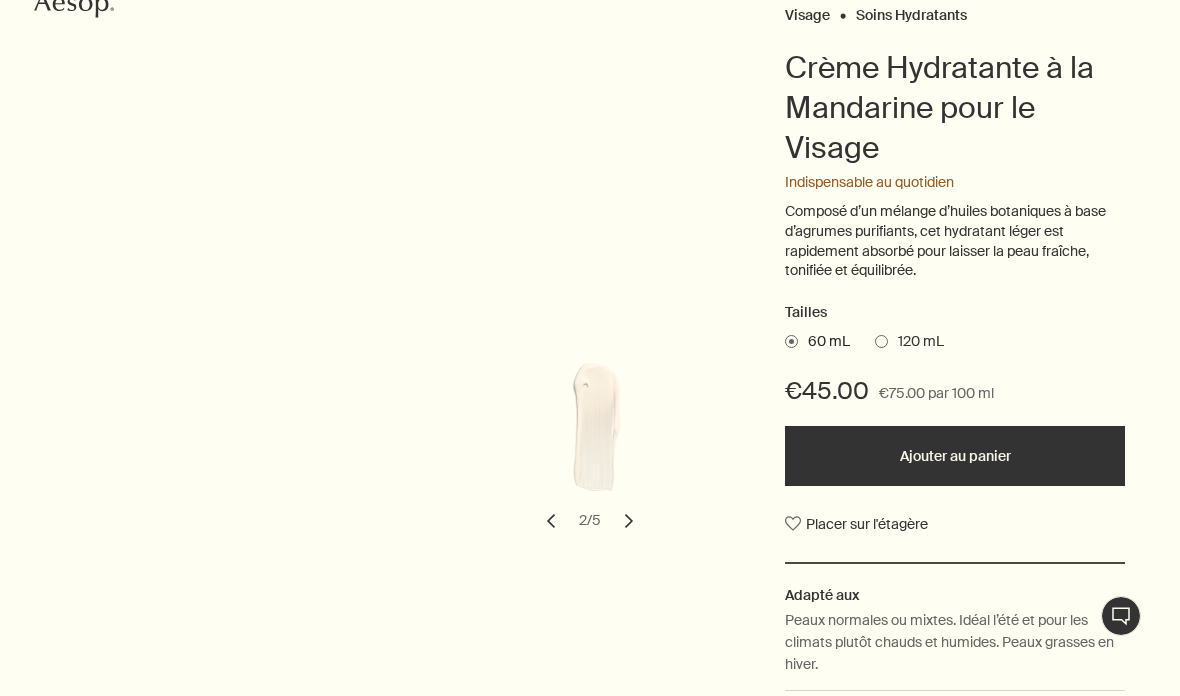 click on "chevron" at bounding box center [629, 521] 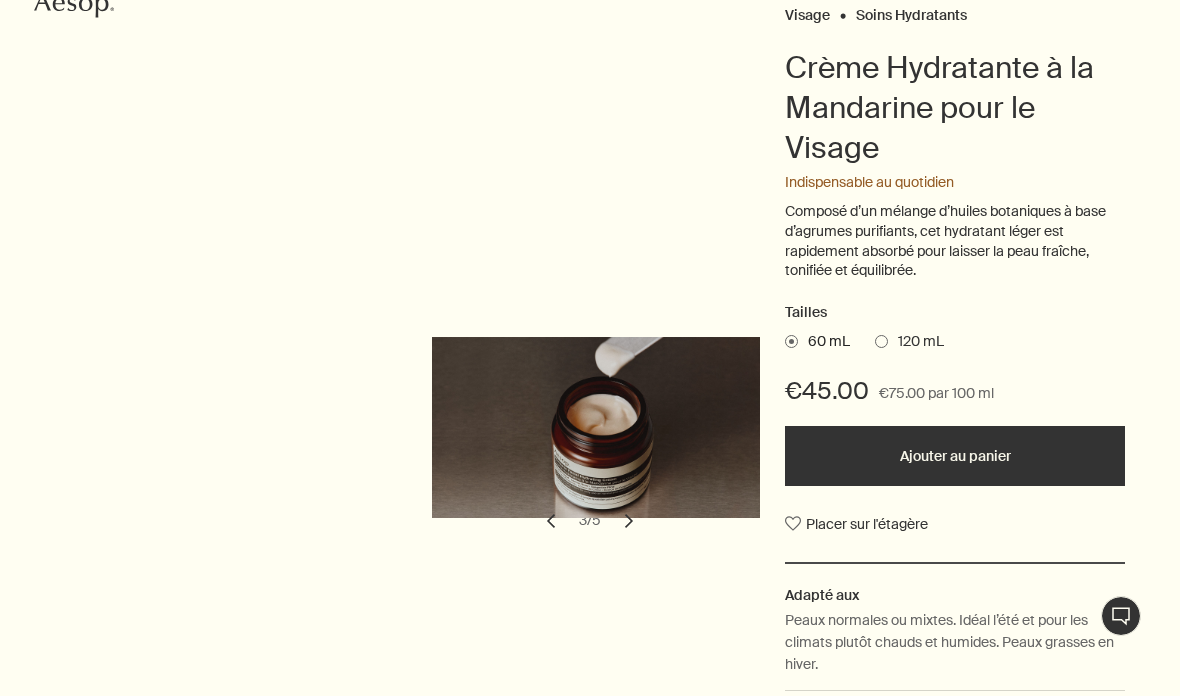 click on "chevron" at bounding box center (629, 521) 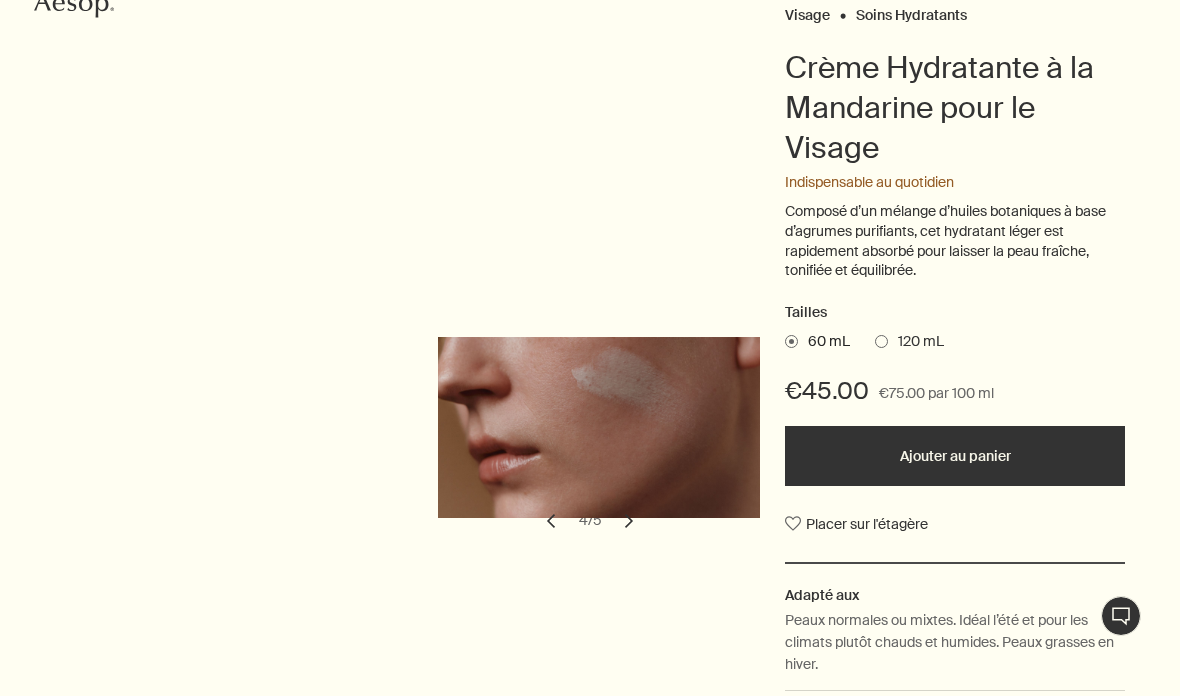 click on "chevron" at bounding box center (629, 521) 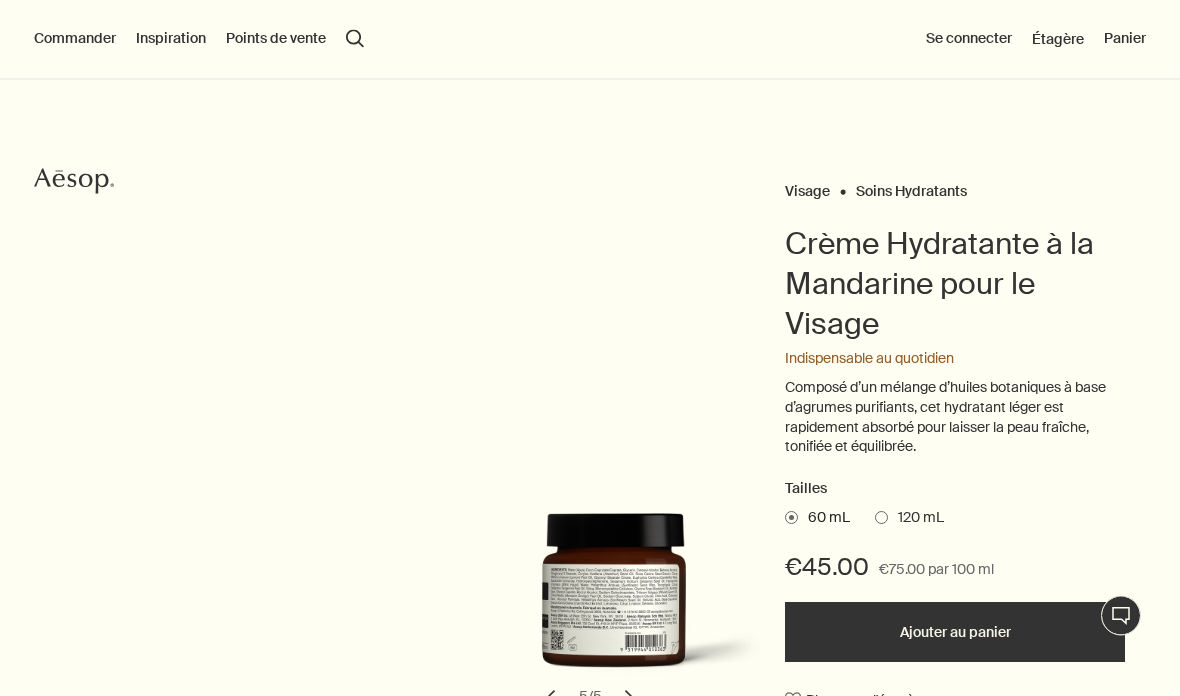scroll, scrollTop: 0, scrollLeft: 0, axis: both 